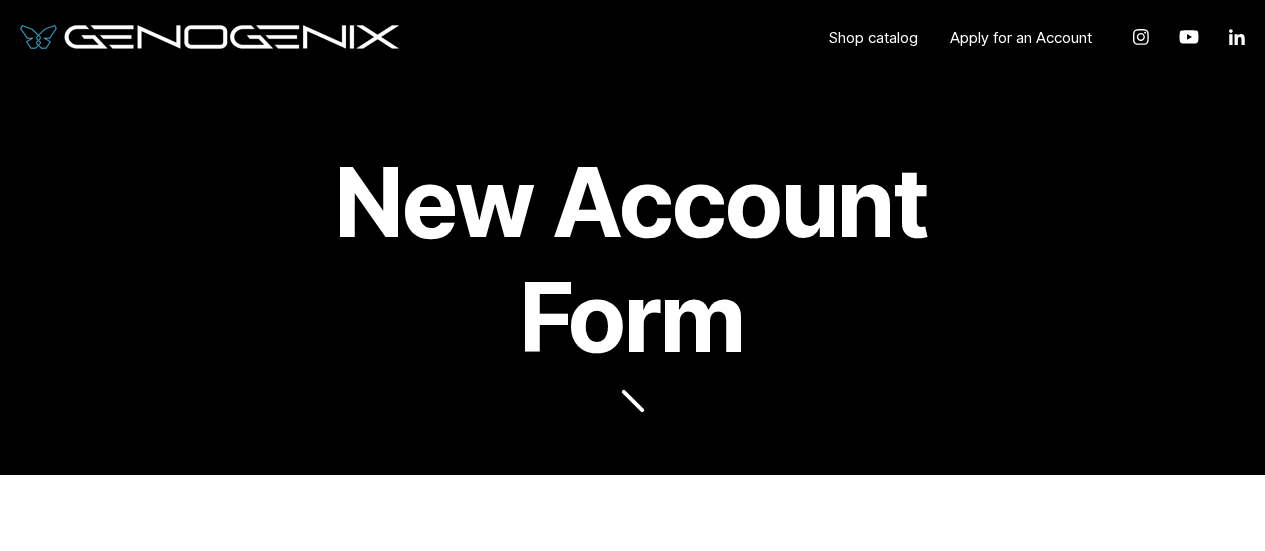 scroll, scrollTop: 495, scrollLeft: 0, axis: vertical 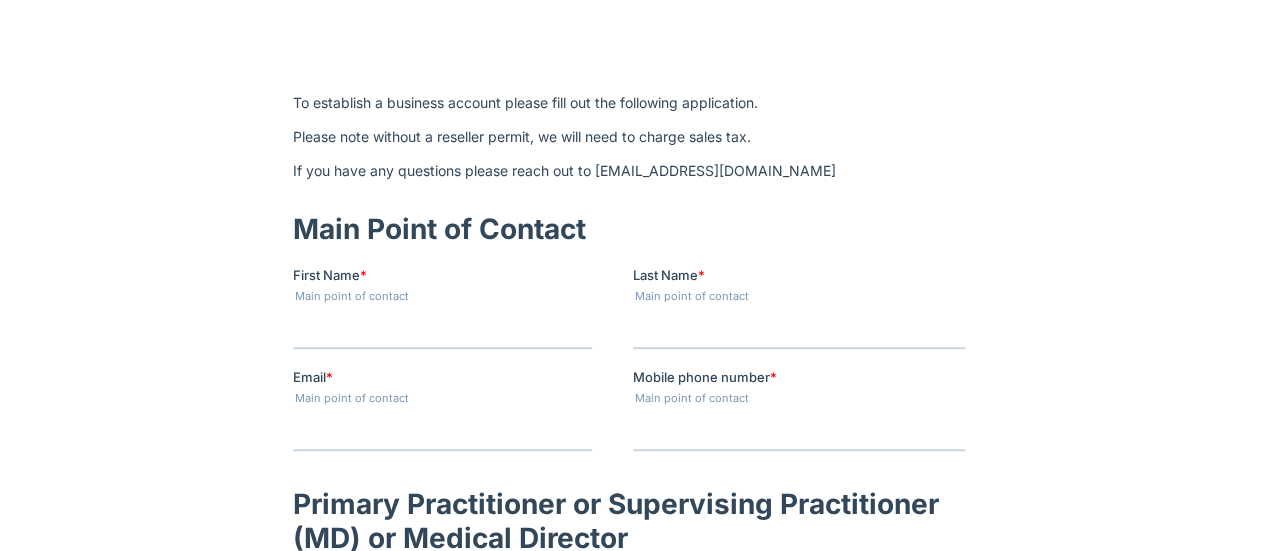 click on "First Name *" at bounding box center (441, 328) 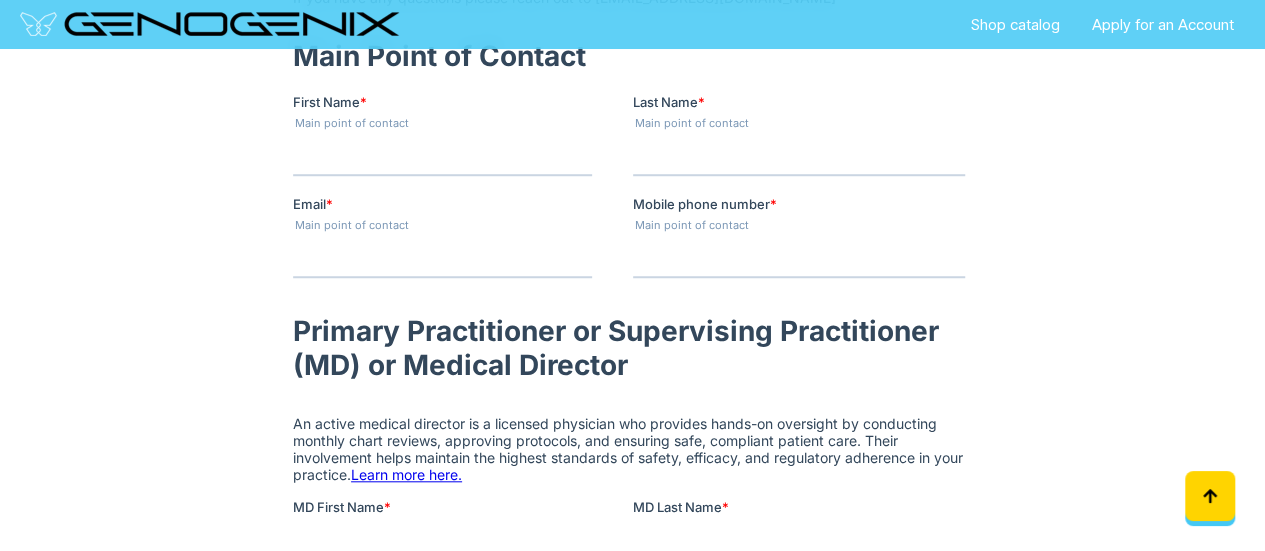 scroll, scrollTop: 669, scrollLeft: 0, axis: vertical 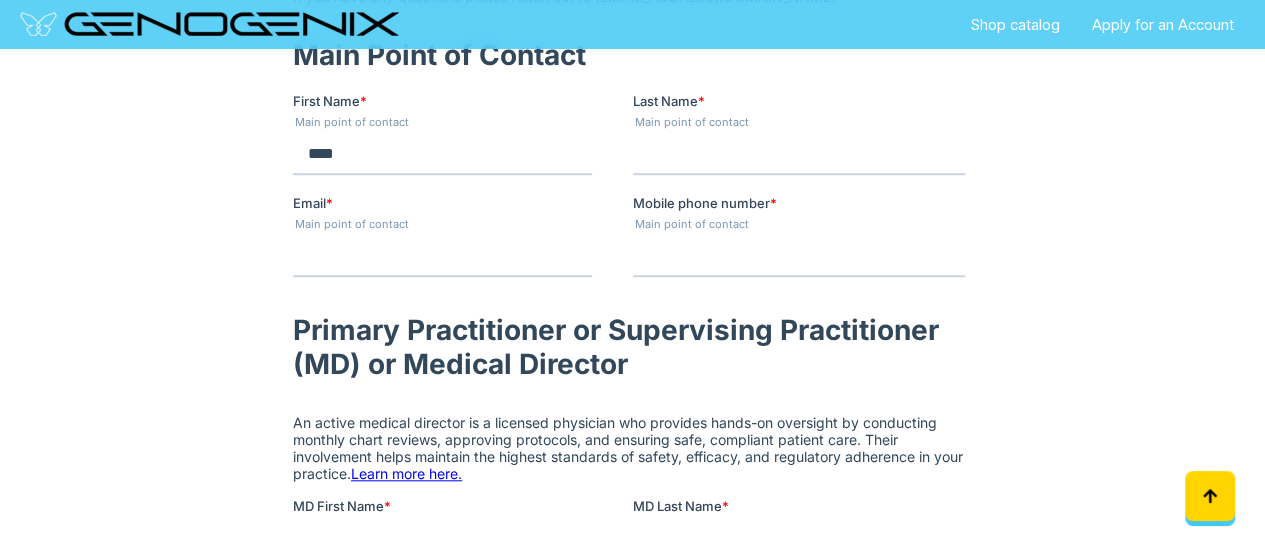 type on "****" 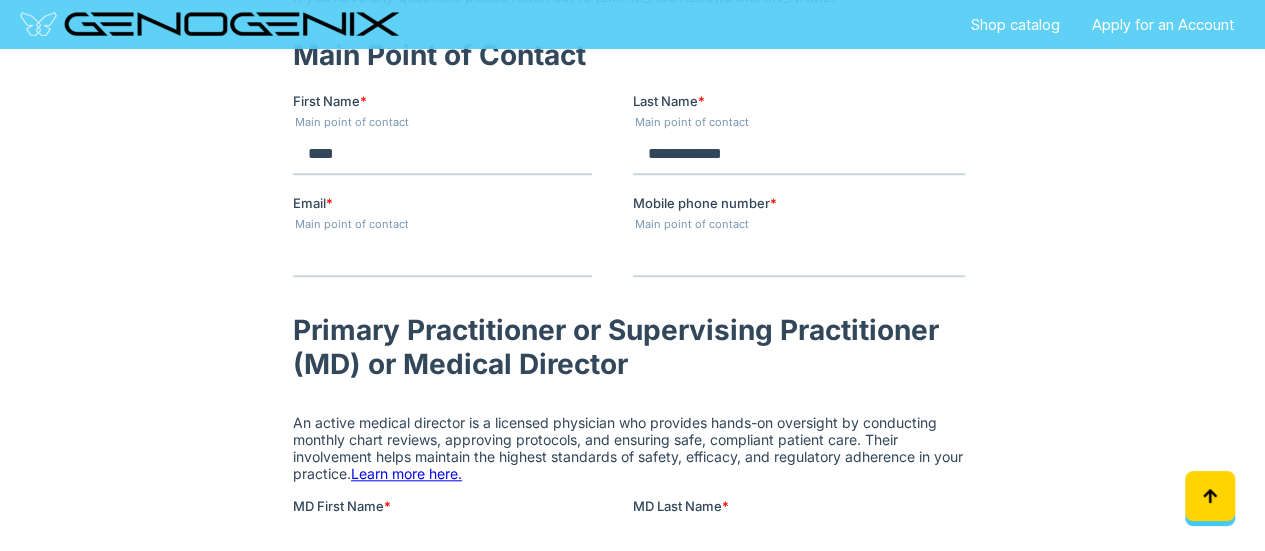 type on "**********" 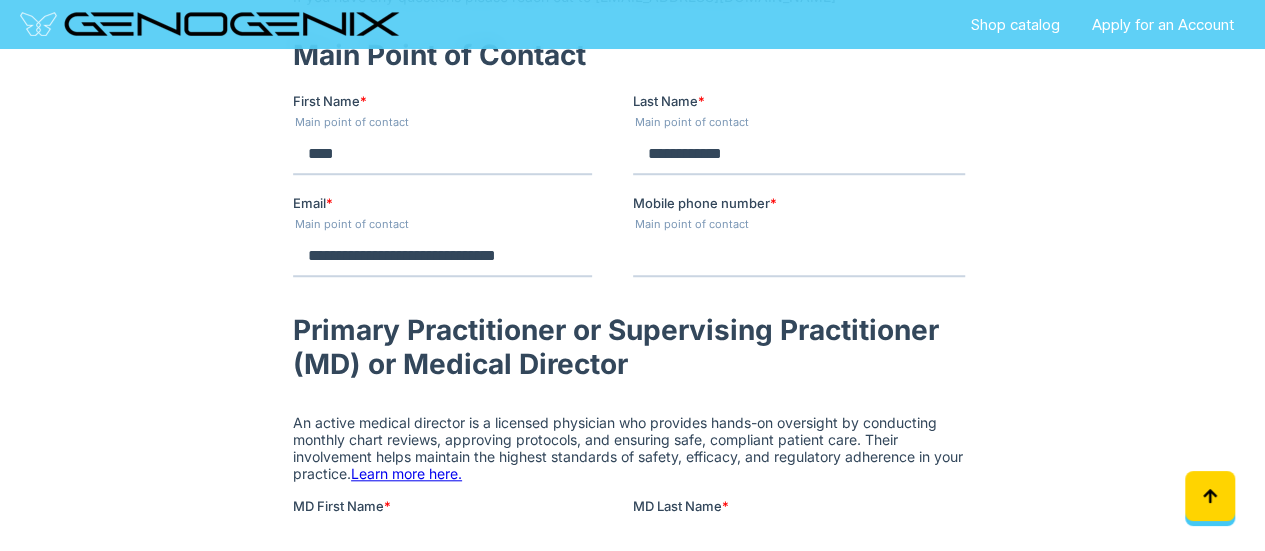 type on "**********" 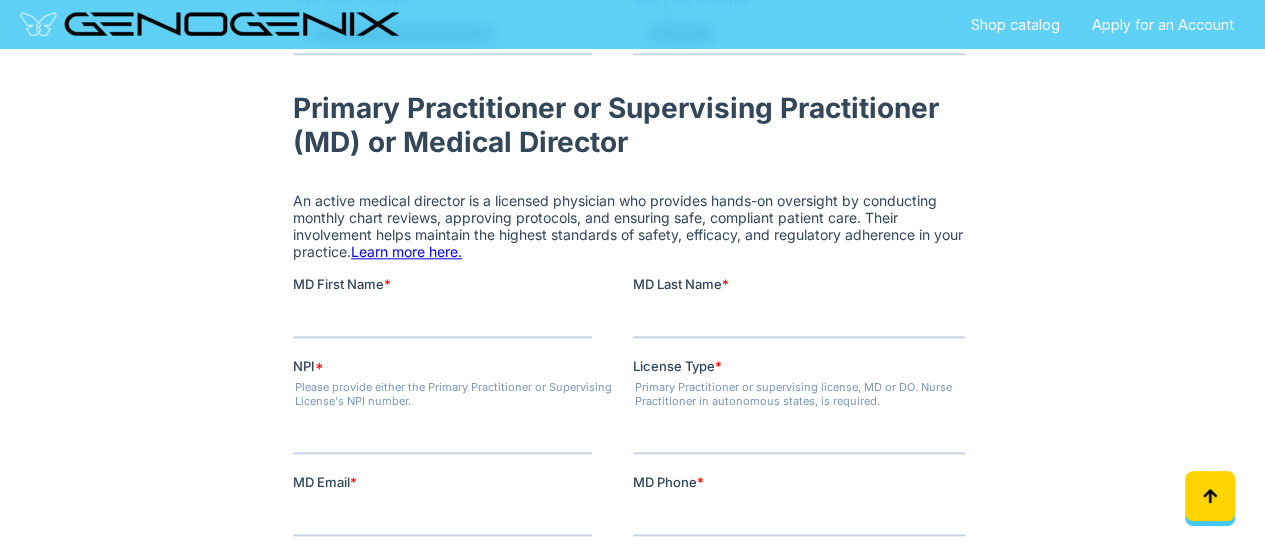 scroll, scrollTop: 872, scrollLeft: 0, axis: vertical 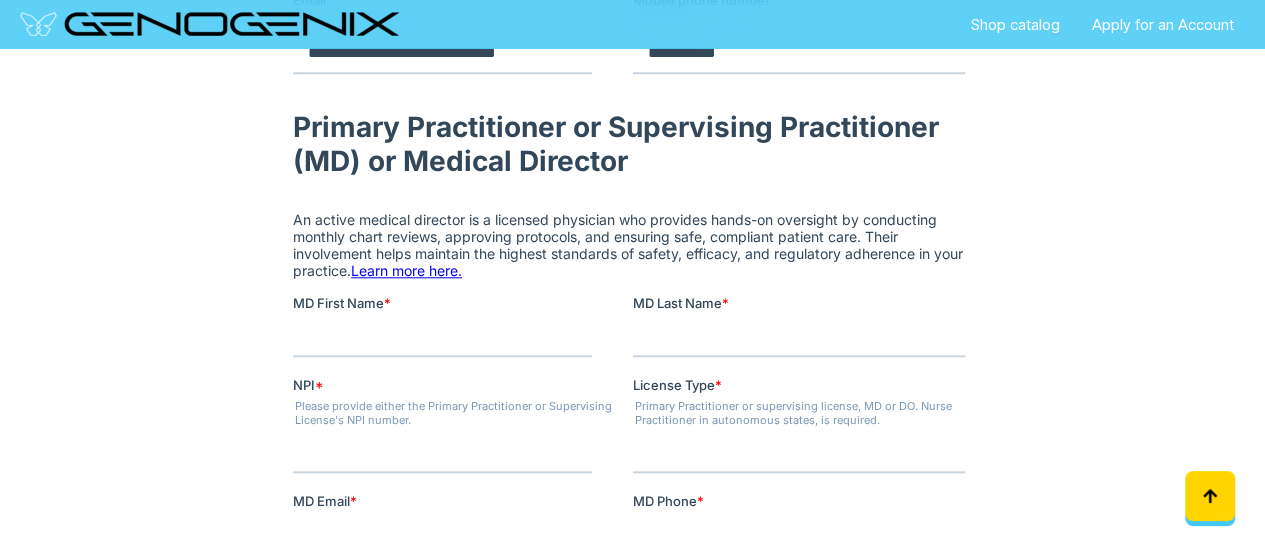click on "MD First Name *" at bounding box center (441, 337) 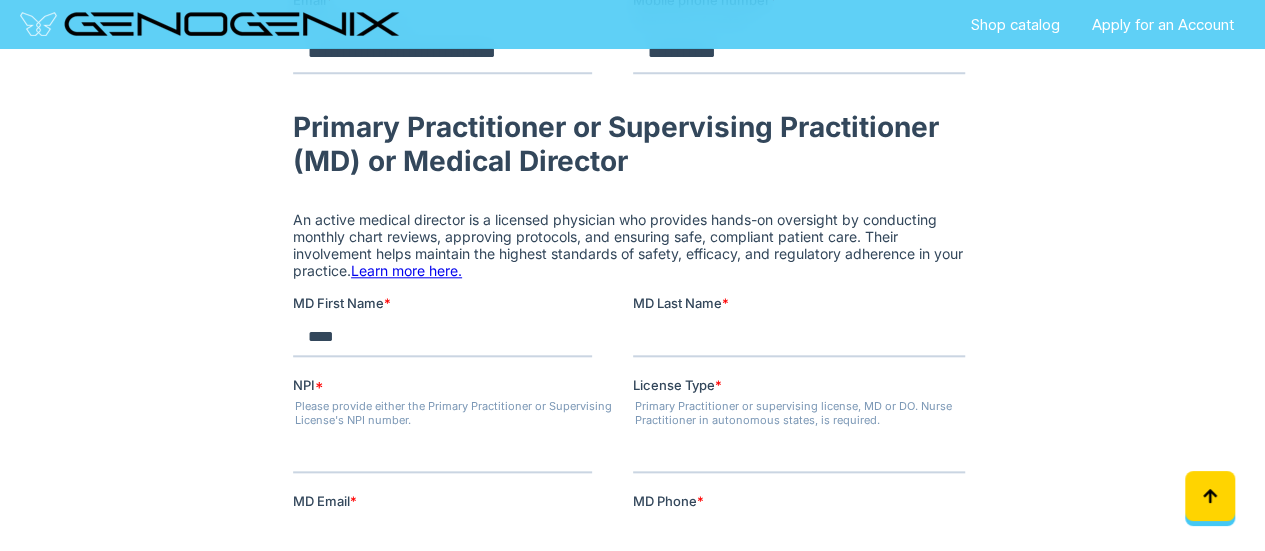 type on "****" 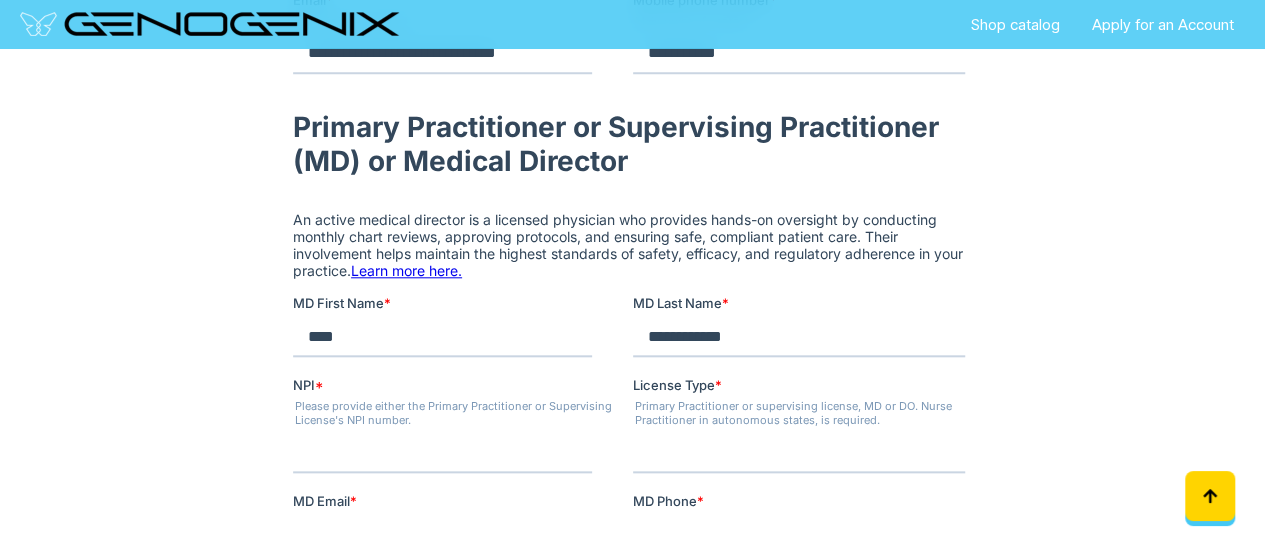 type on "**********" 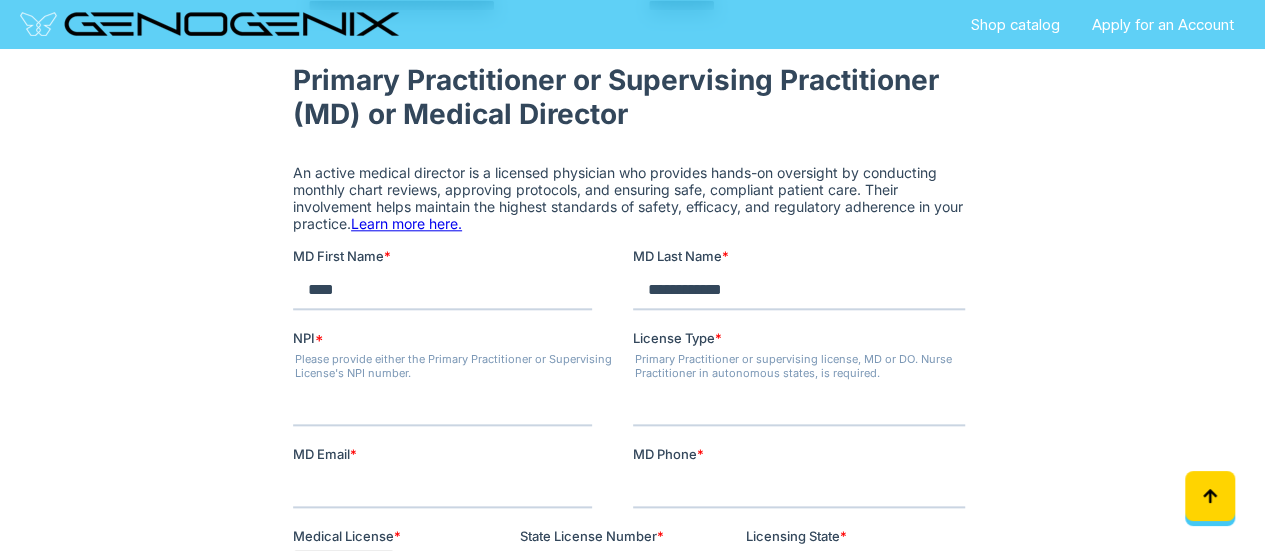 click on "License Type *" at bounding box center [798, 406] 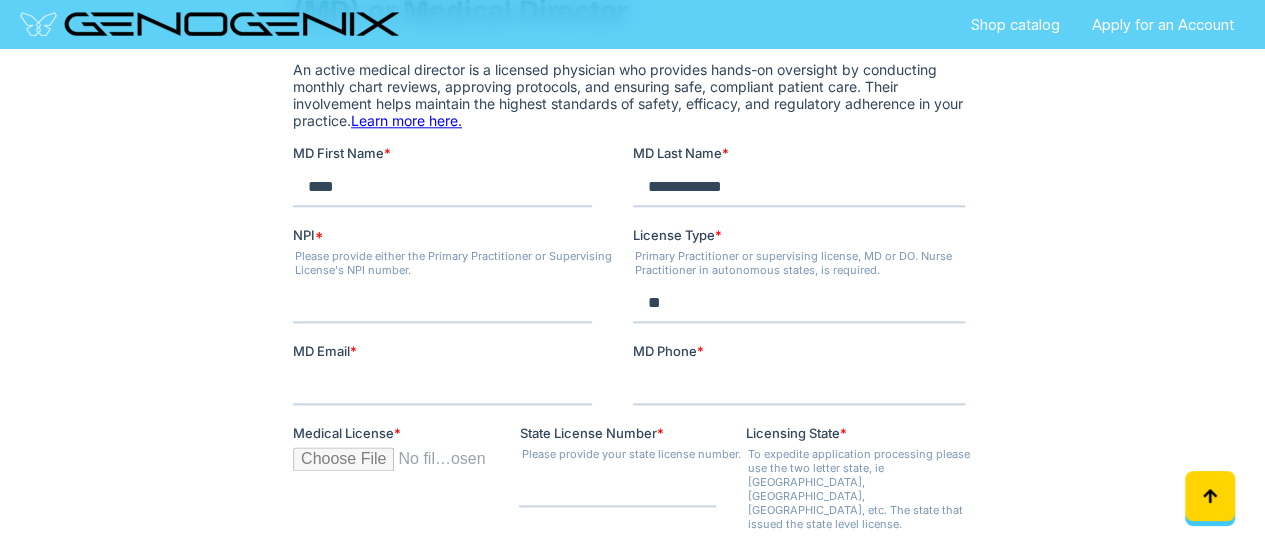 scroll, scrollTop: 1023, scrollLeft: 0, axis: vertical 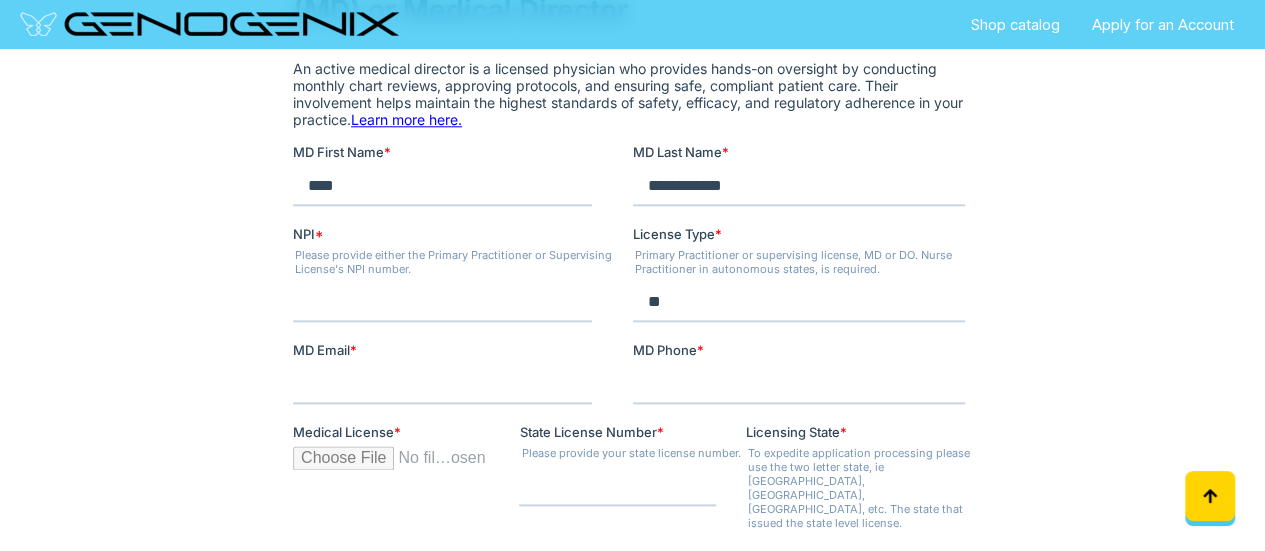 type on "**" 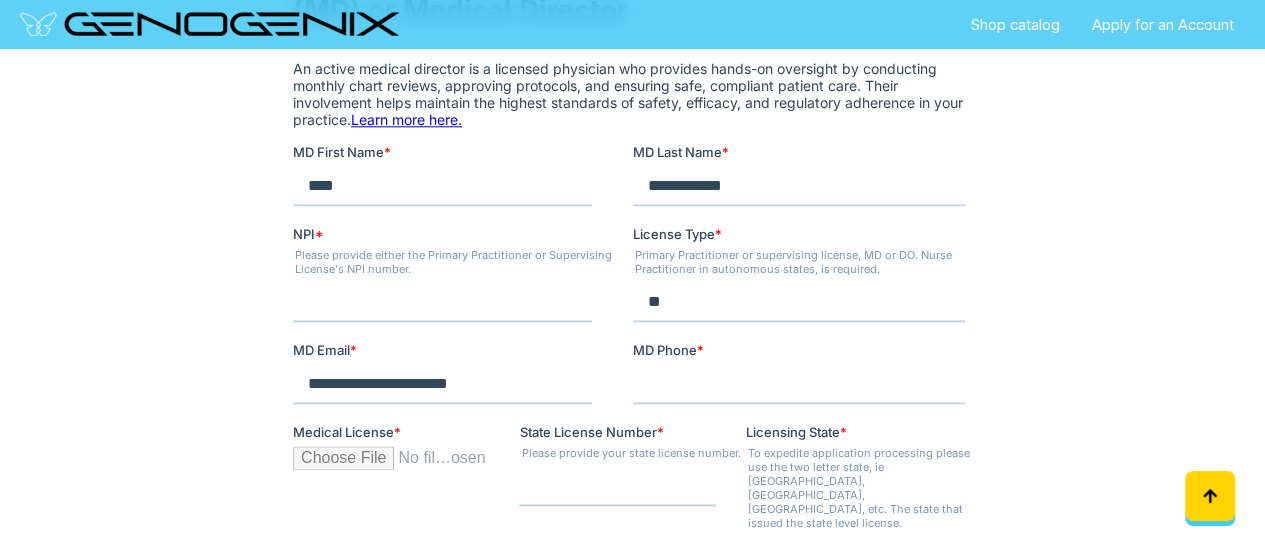 type on "**********" 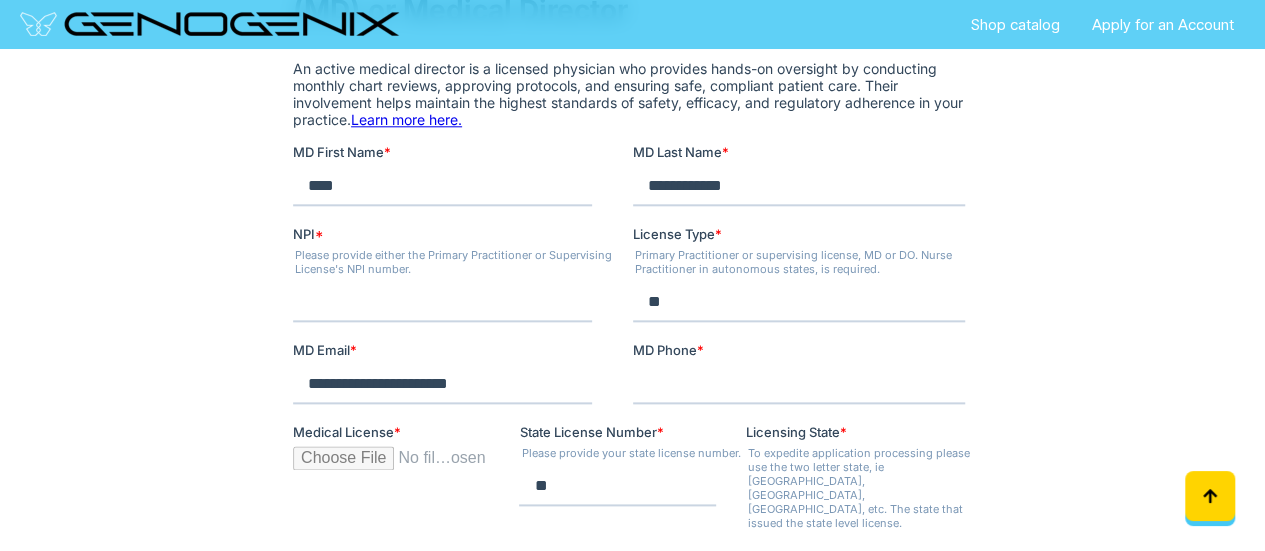 type on "**" 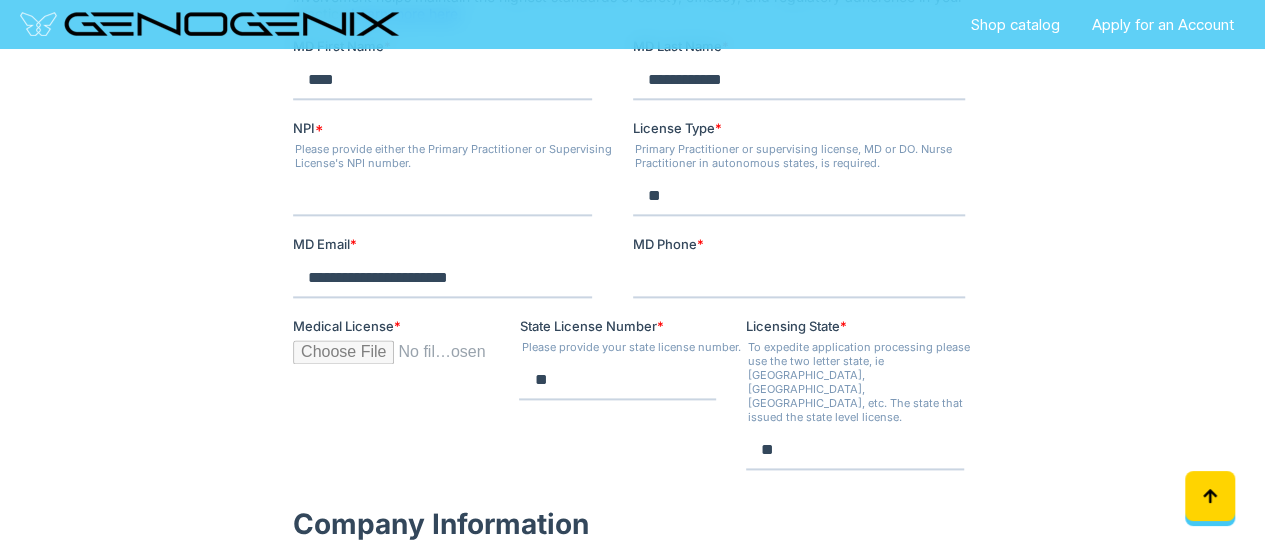 scroll, scrollTop: 1138, scrollLeft: 0, axis: vertical 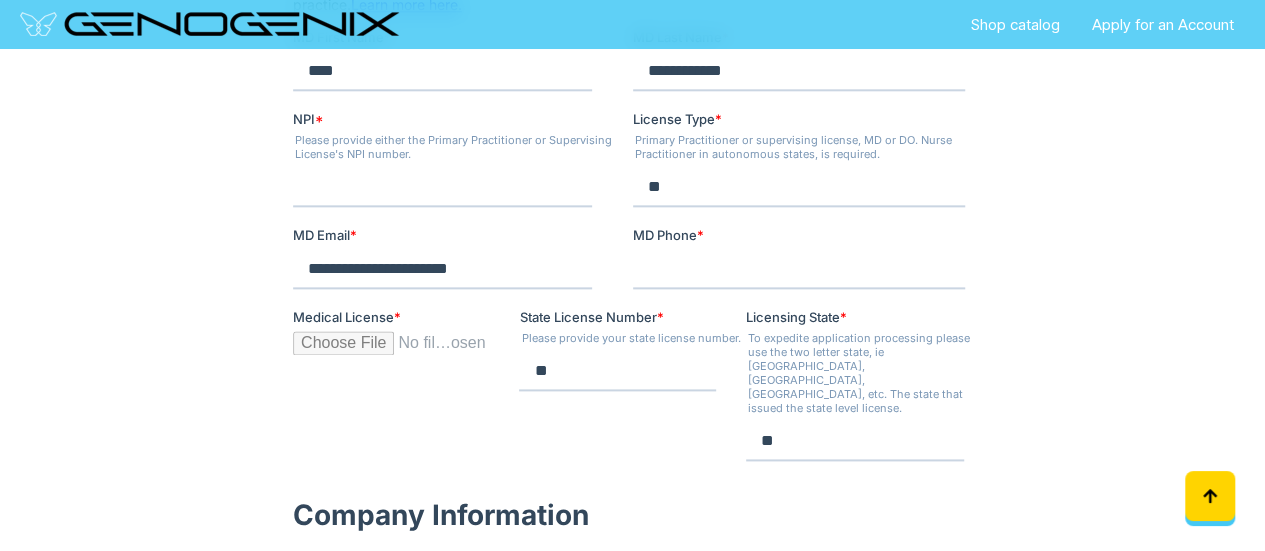 click on "Medical License *" at bounding box center (390, 351) 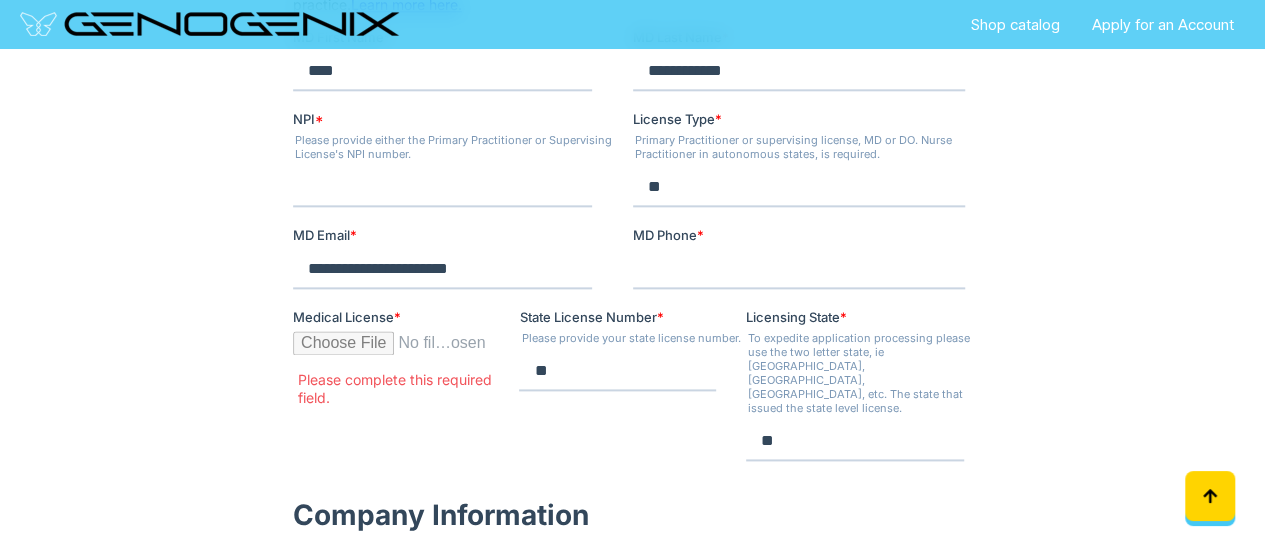 type on "**********" 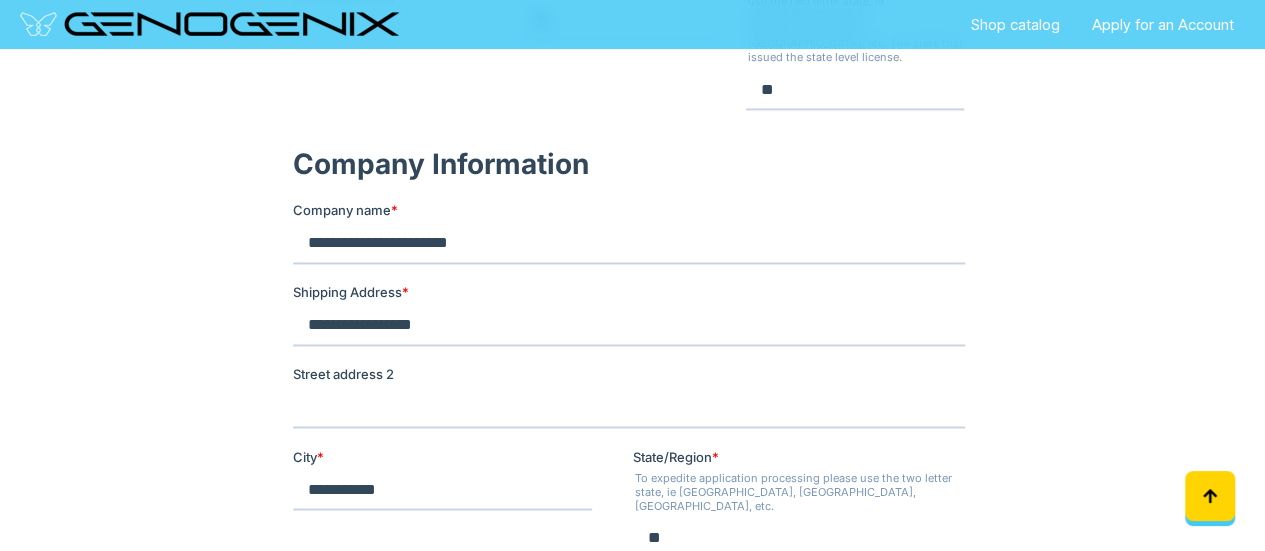 scroll, scrollTop: 1497, scrollLeft: 0, axis: vertical 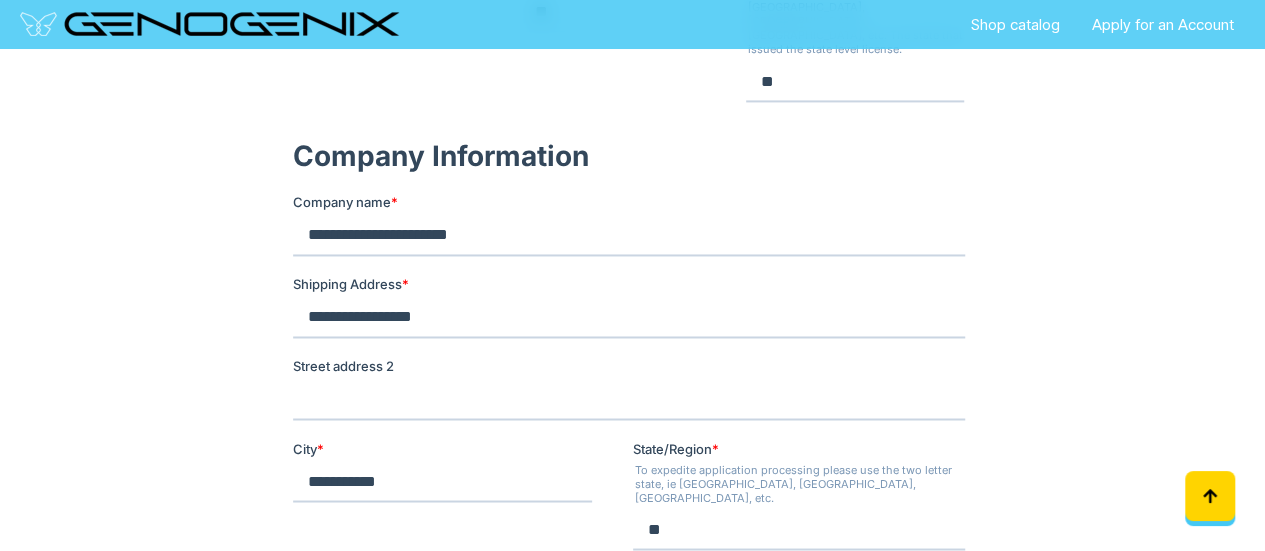 drag, startPoint x: 477, startPoint y: 272, endPoint x: 180, endPoint y: 308, distance: 299.17386 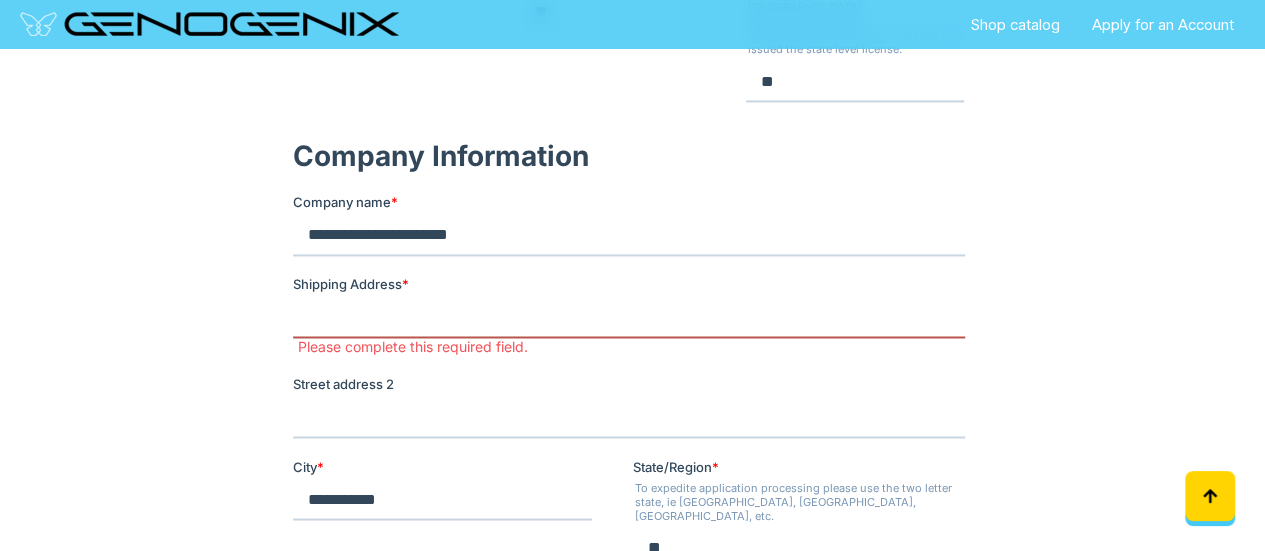 type on "*" 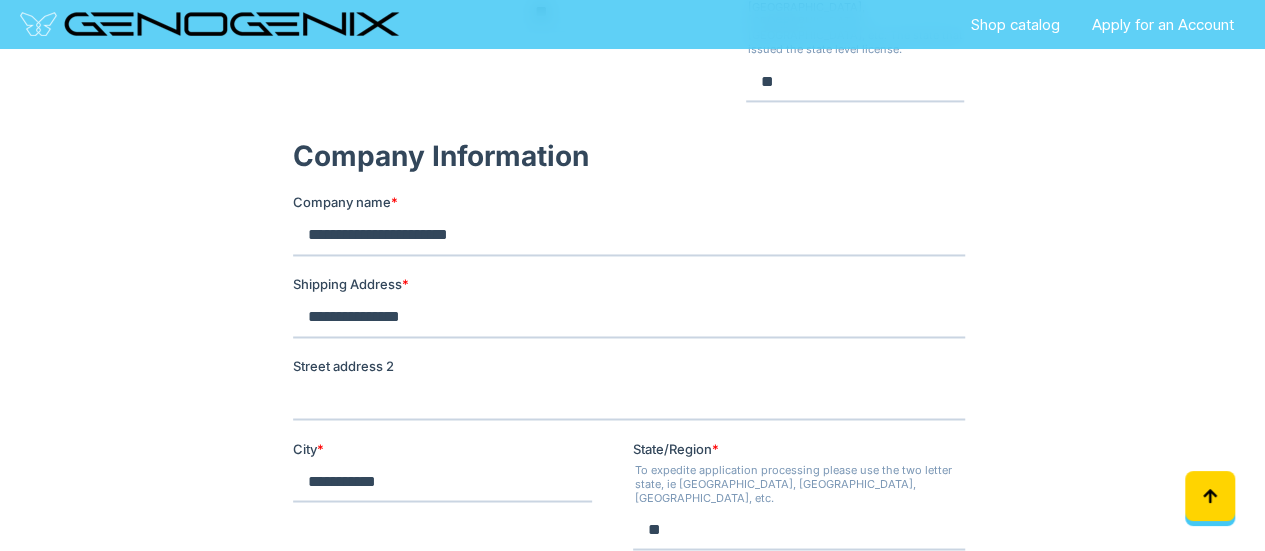 scroll, scrollTop: 1565, scrollLeft: 0, axis: vertical 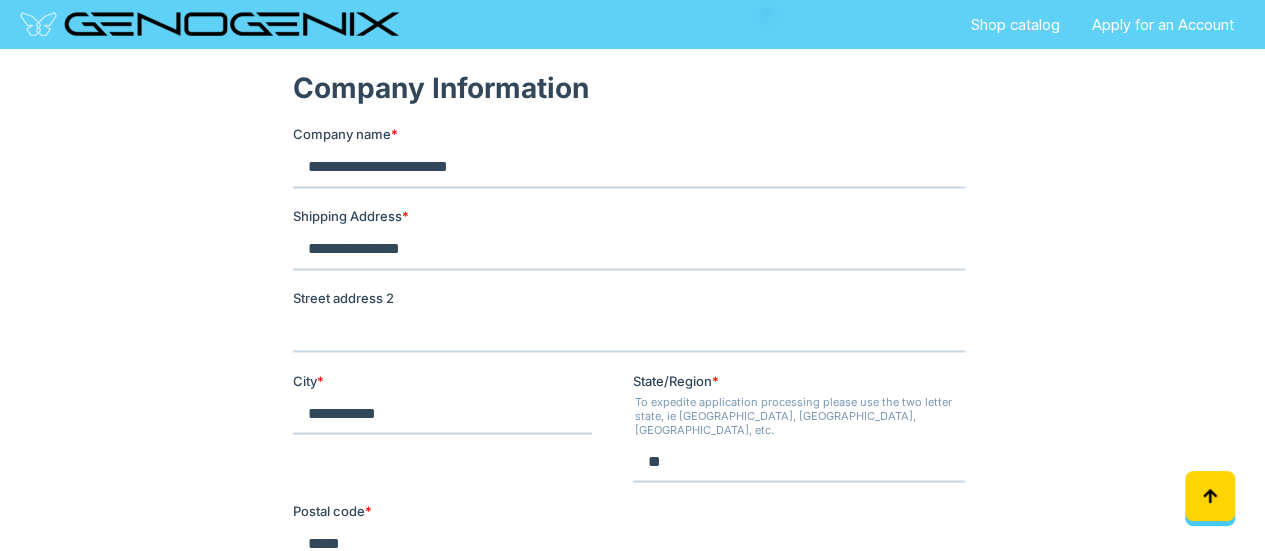 type on "**********" 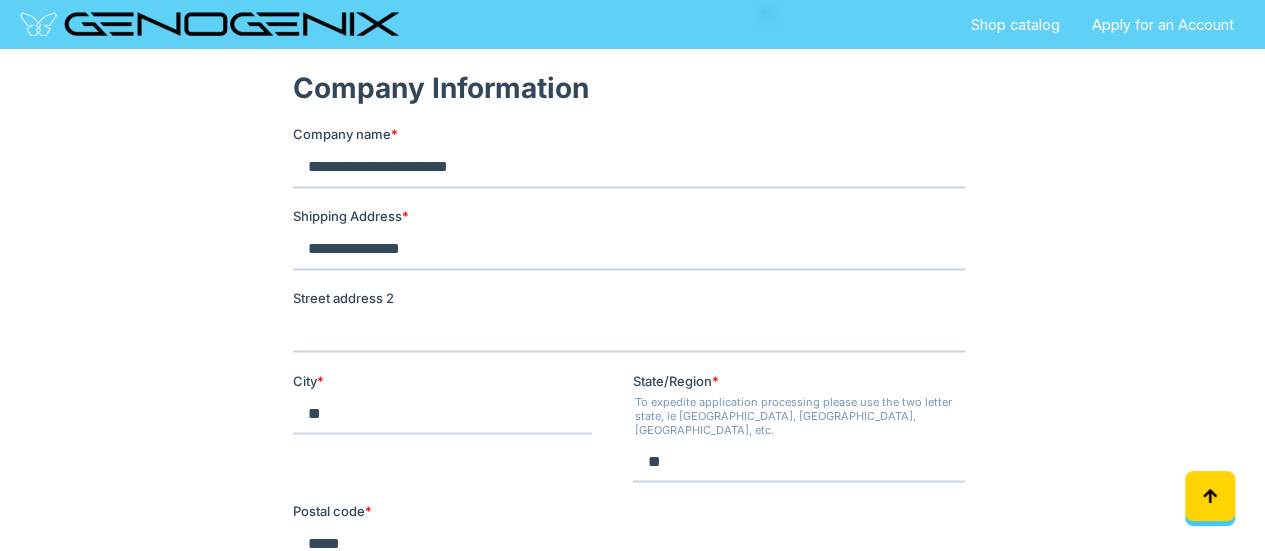 type on "*" 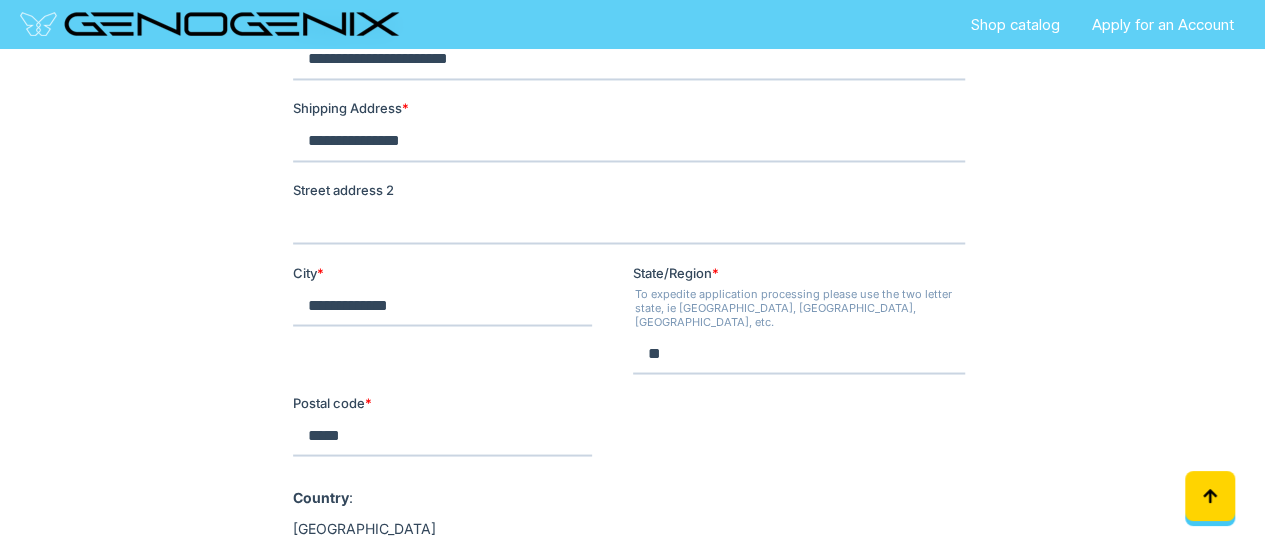 scroll, scrollTop: 1676, scrollLeft: 0, axis: vertical 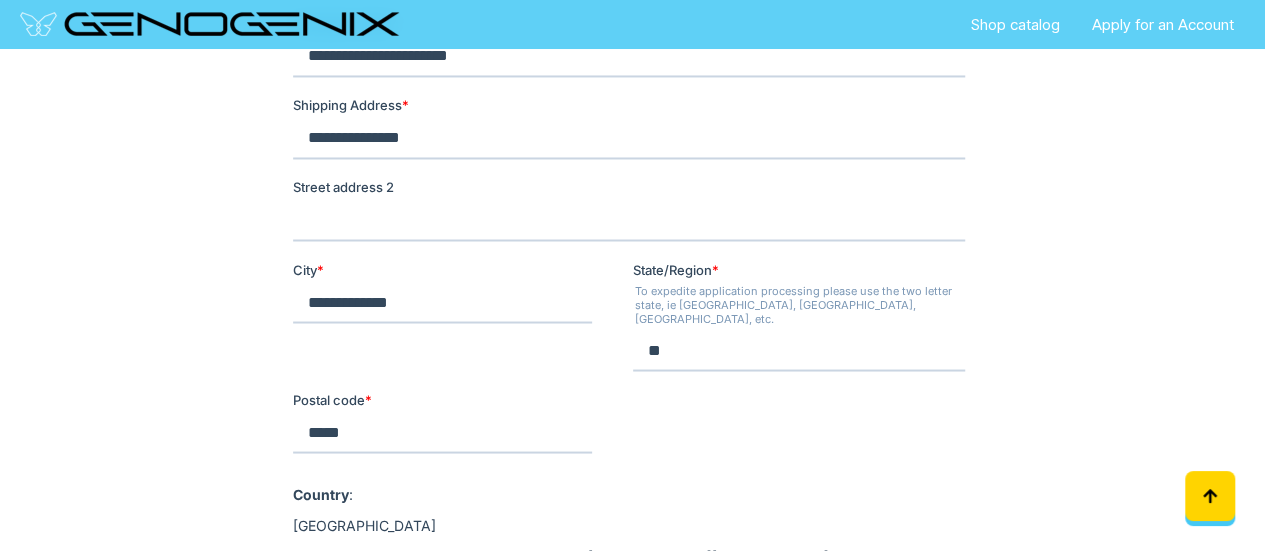 type on "**********" 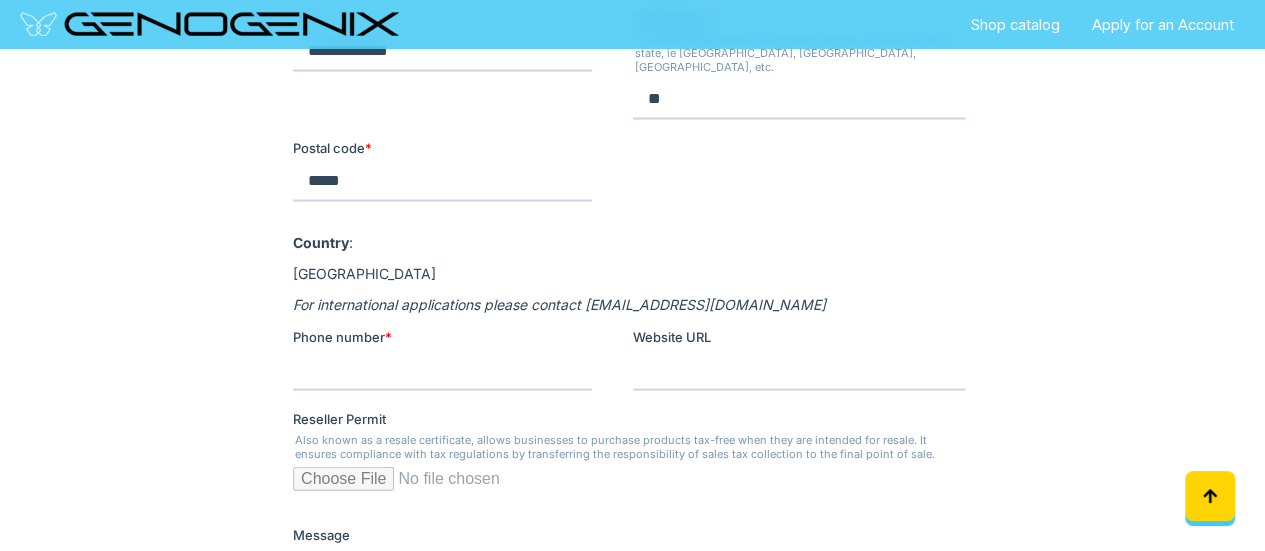 scroll, scrollTop: 1928, scrollLeft: 0, axis: vertical 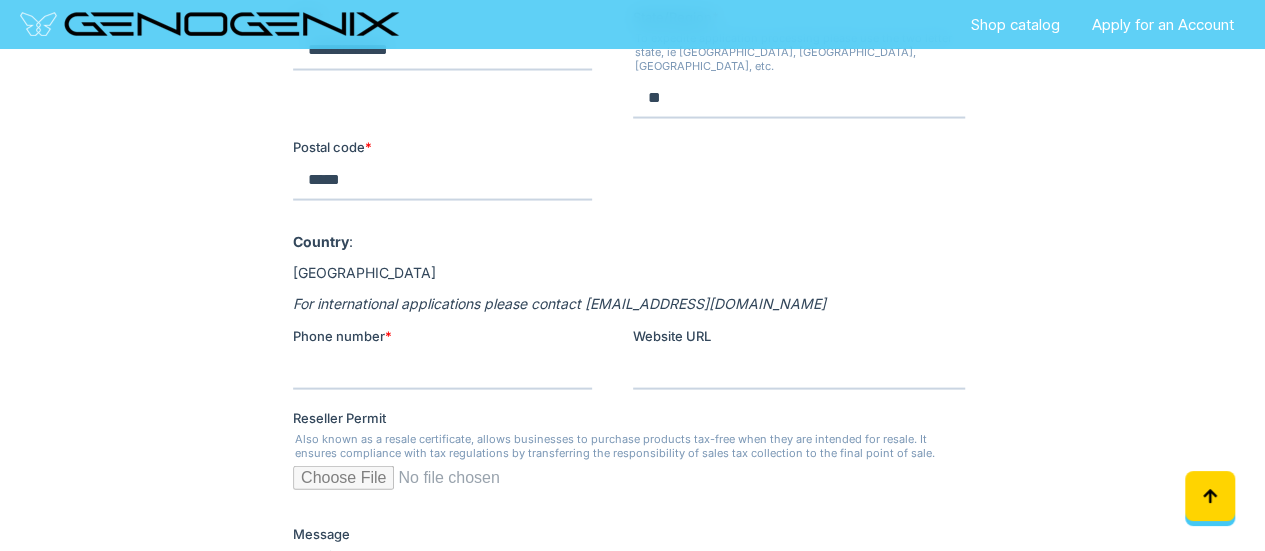 type on "*****" 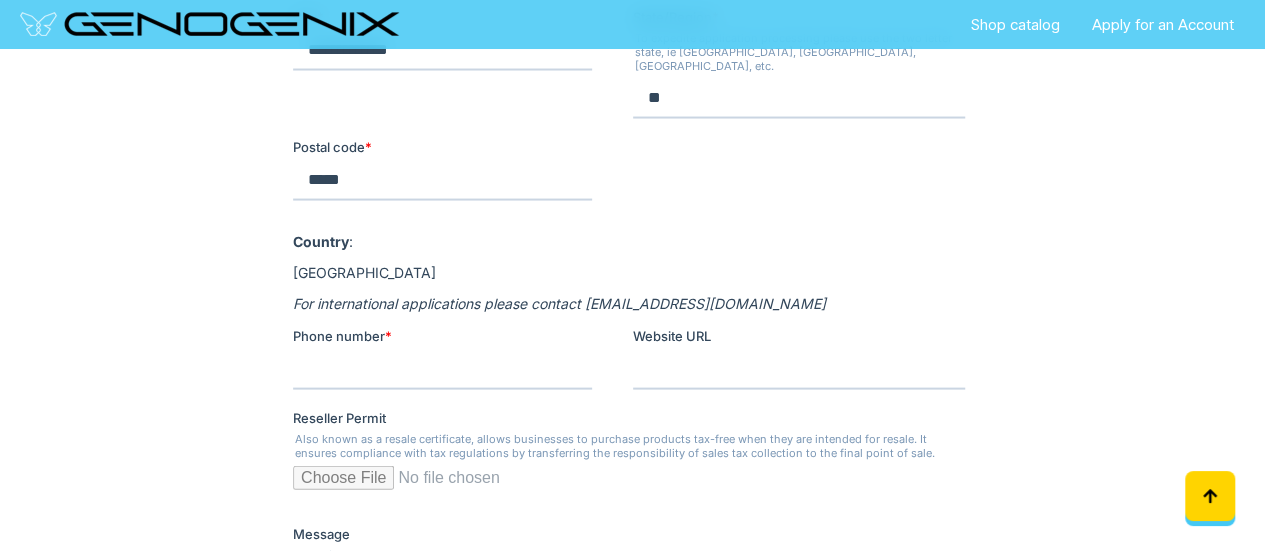 type on "**********" 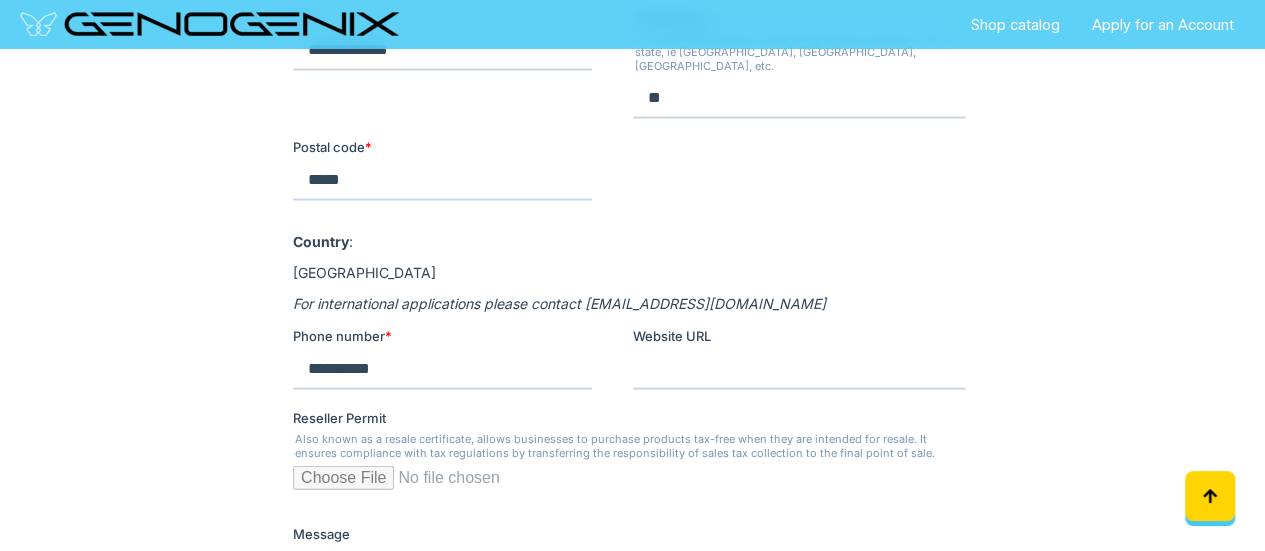 click on "Website URL" at bounding box center [798, 370] 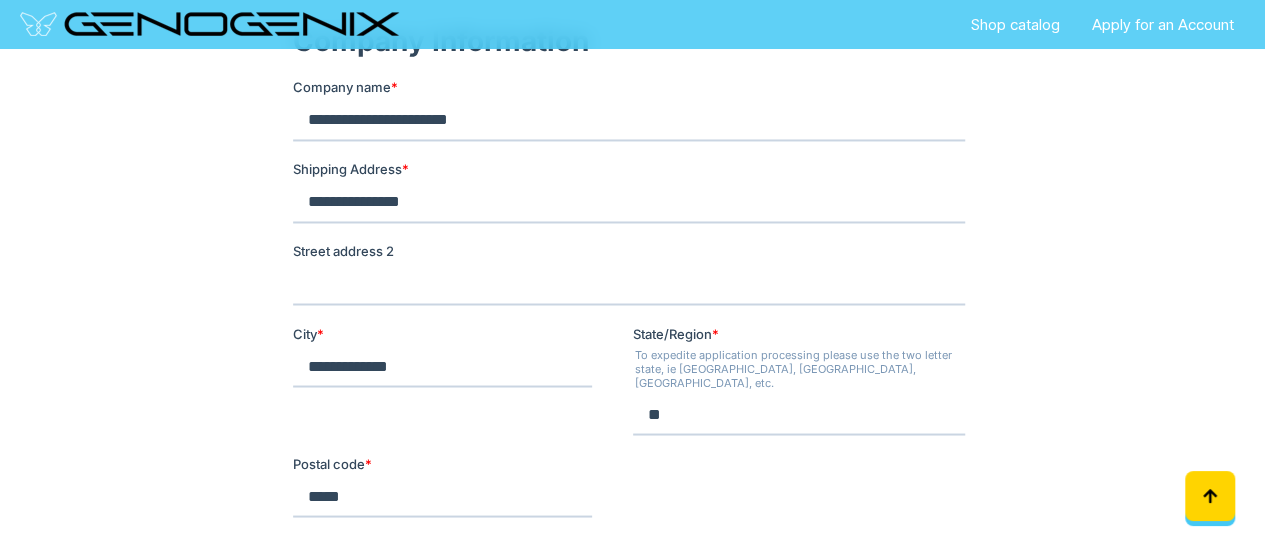 scroll, scrollTop: 1717, scrollLeft: 0, axis: vertical 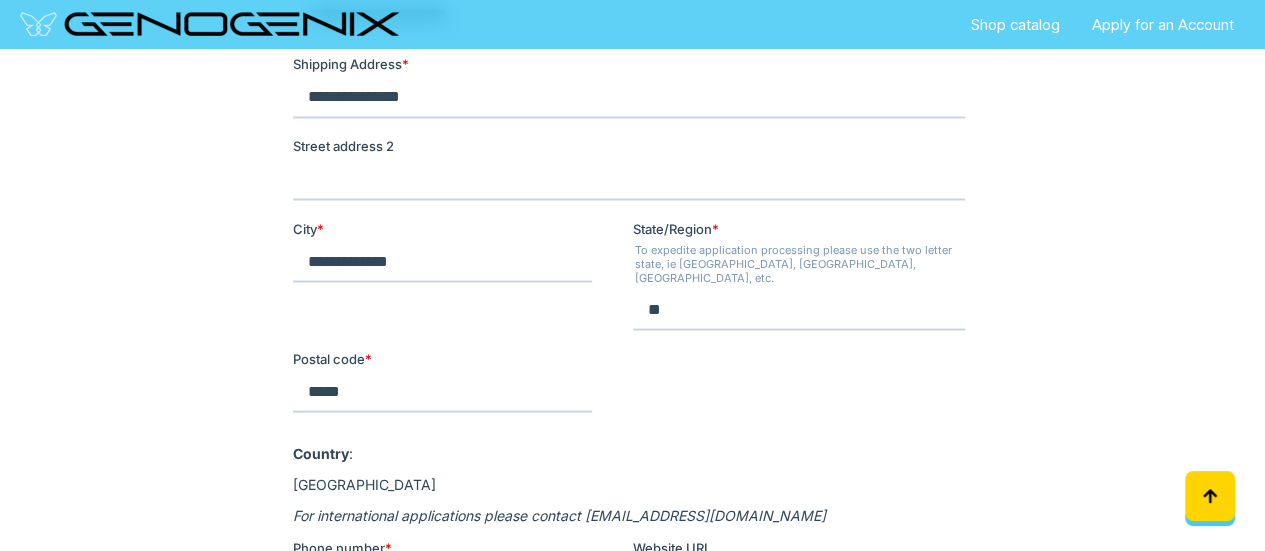 type on "**********" 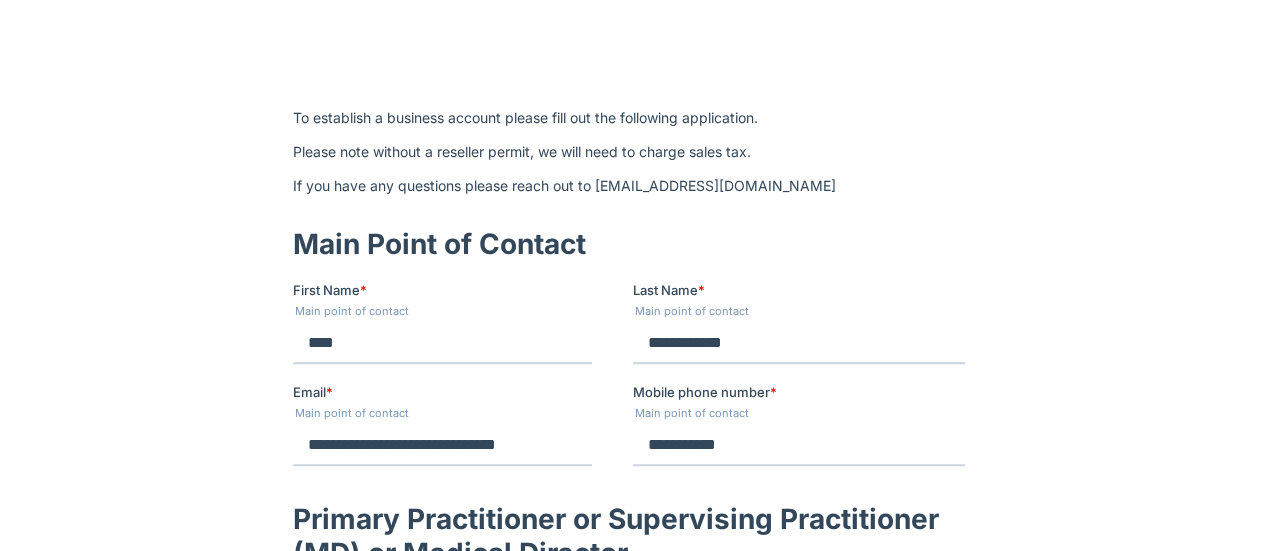 scroll, scrollTop: 478, scrollLeft: 0, axis: vertical 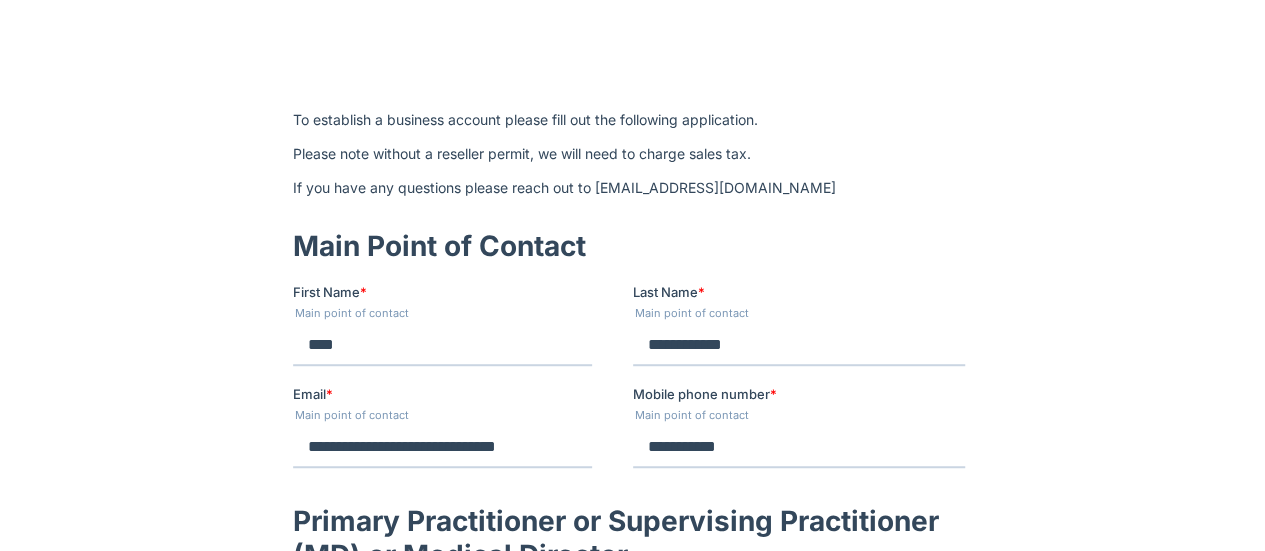 click on "****" at bounding box center (441, 345) 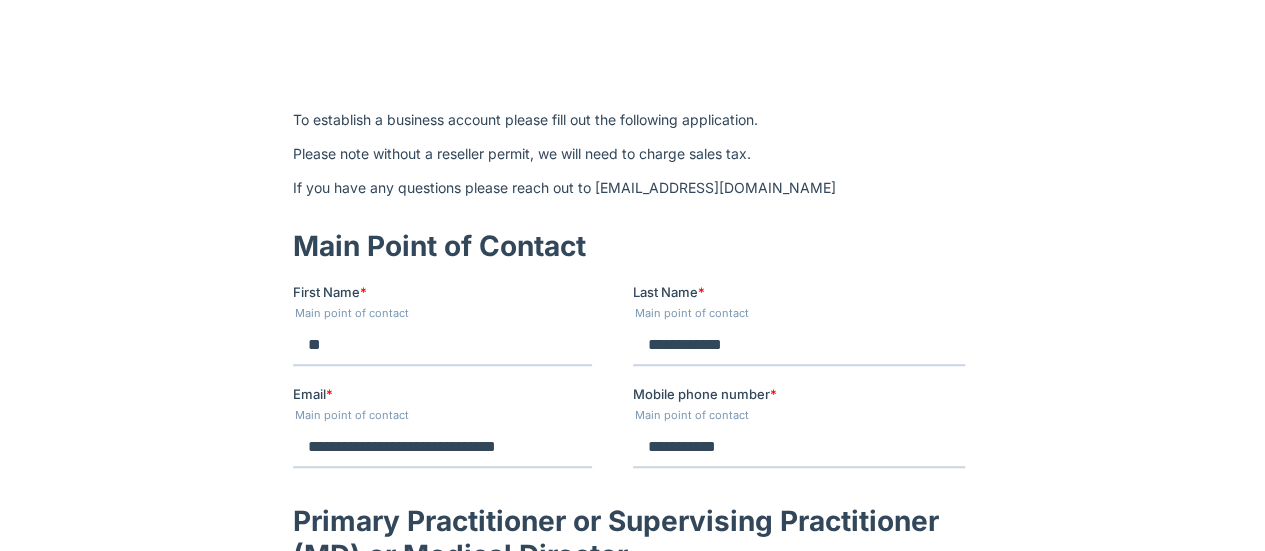 type on "*" 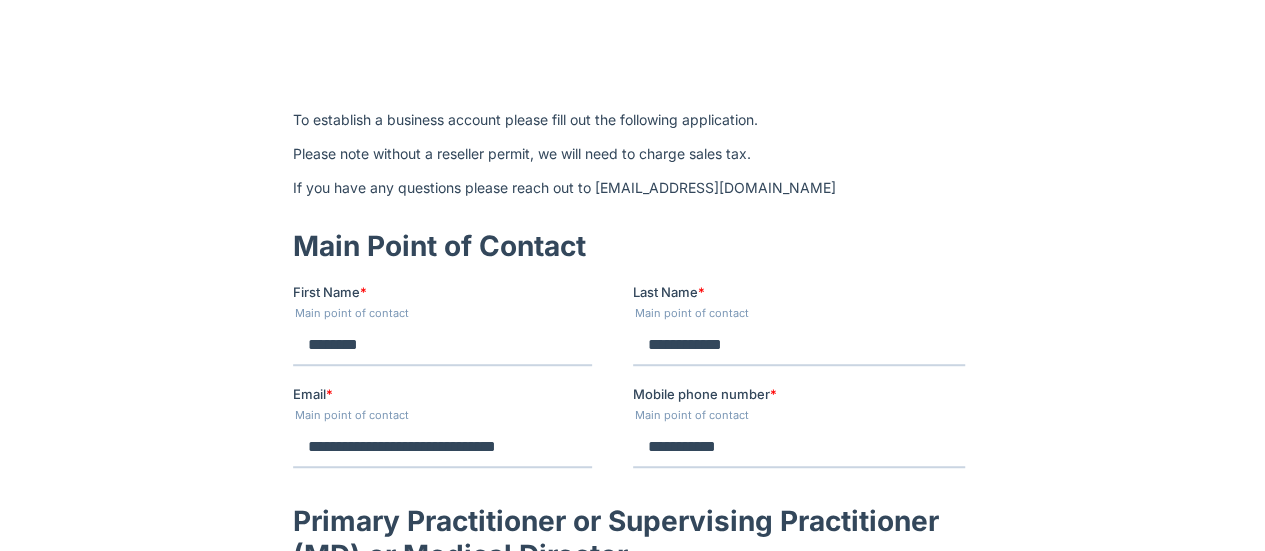 type on "********" 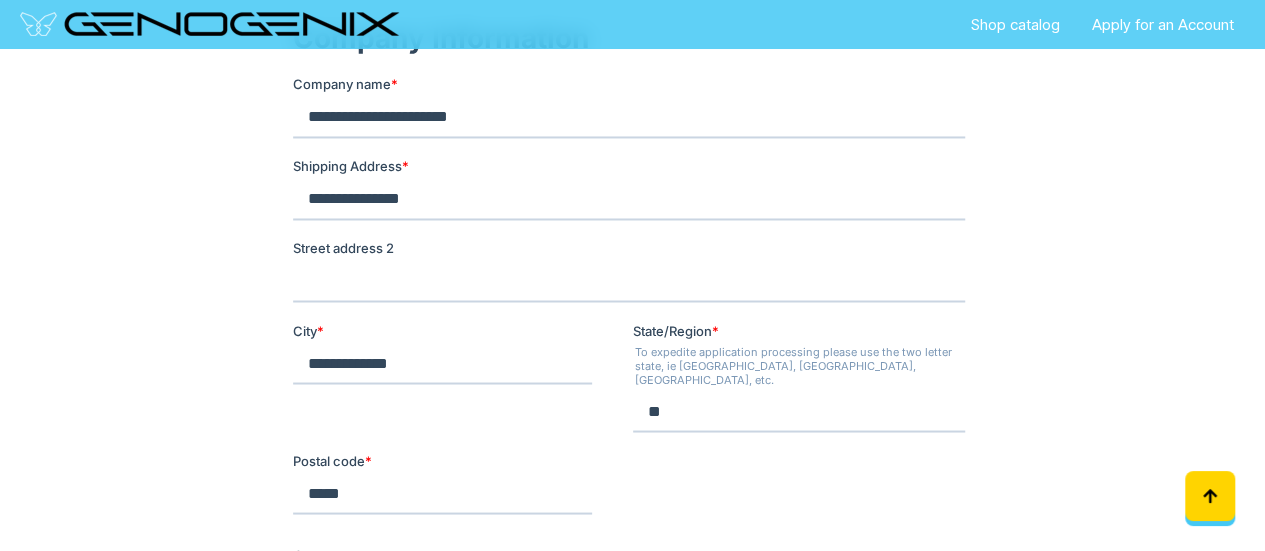 scroll, scrollTop: 1616, scrollLeft: 0, axis: vertical 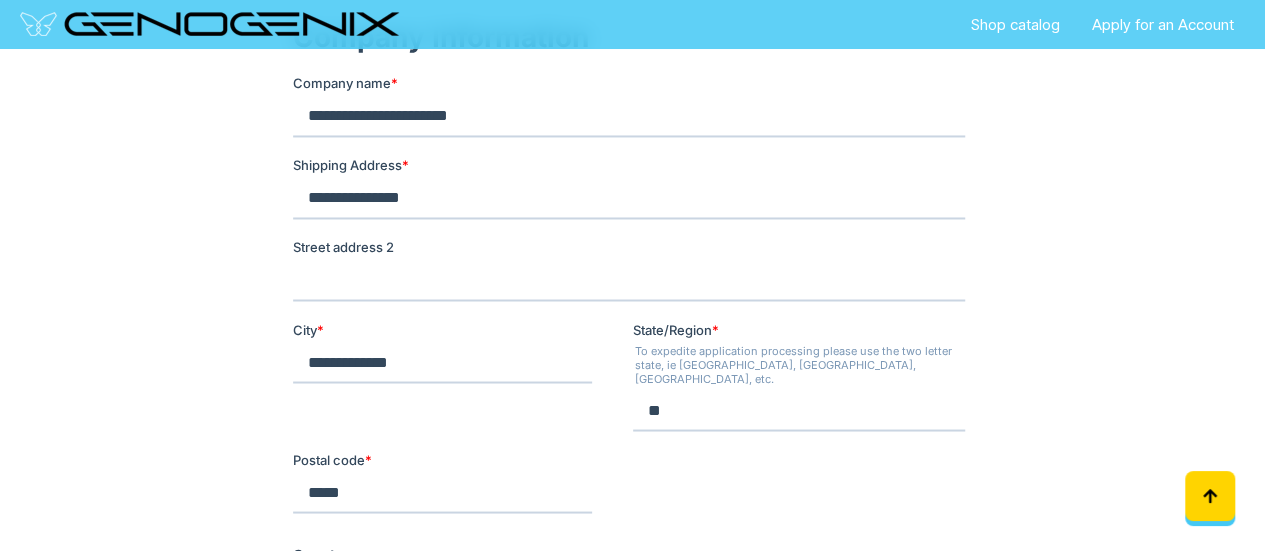 type on "******" 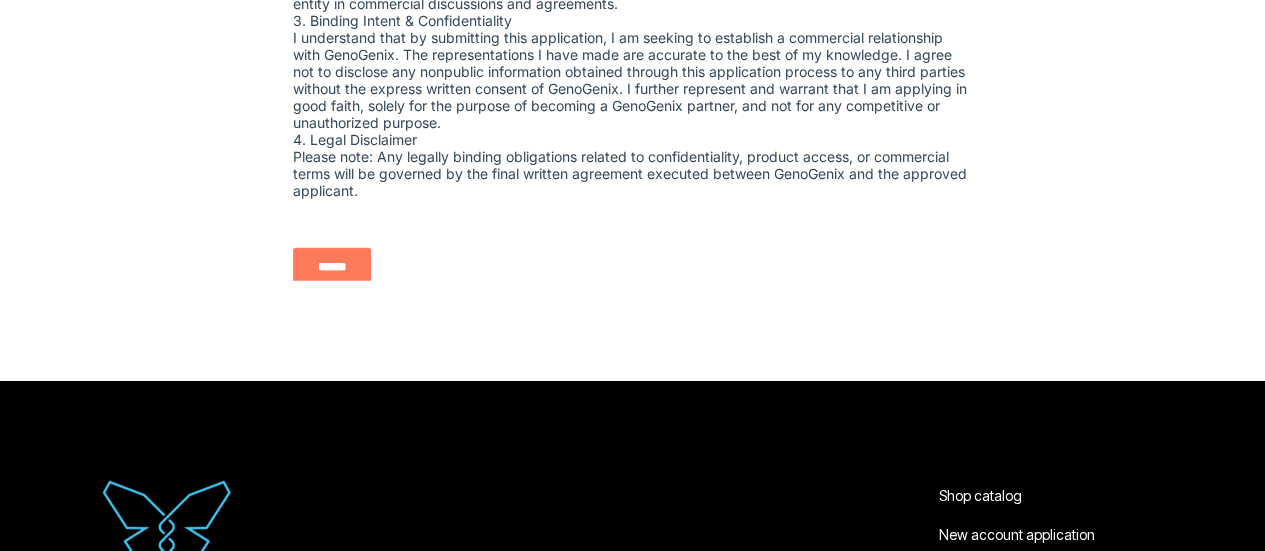 scroll, scrollTop: 2756, scrollLeft: 0, axis: vertical 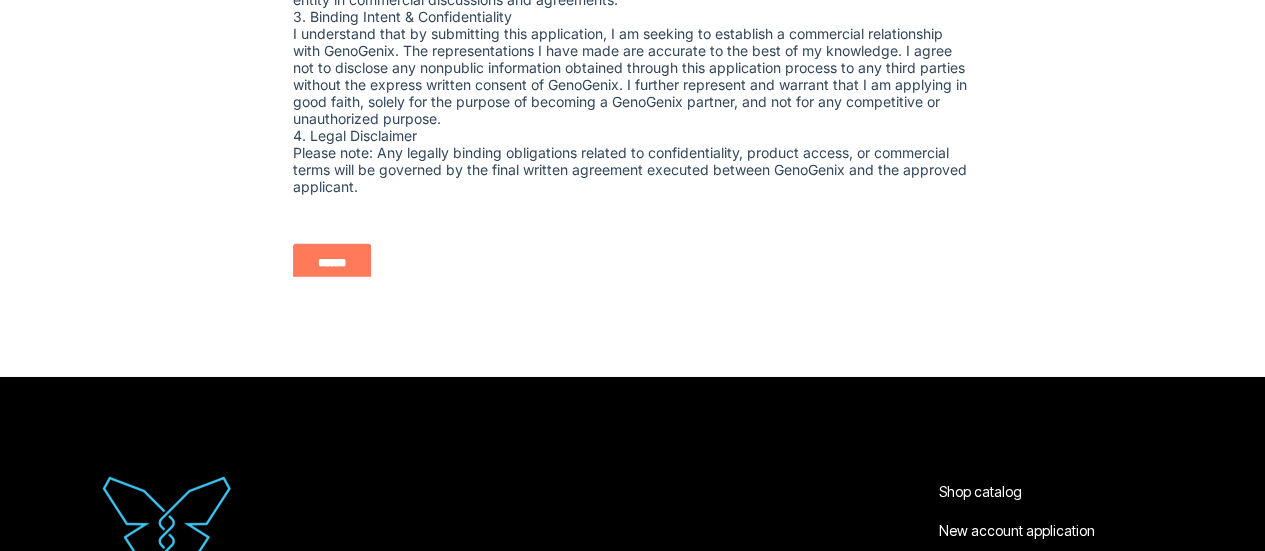 type on "**********" 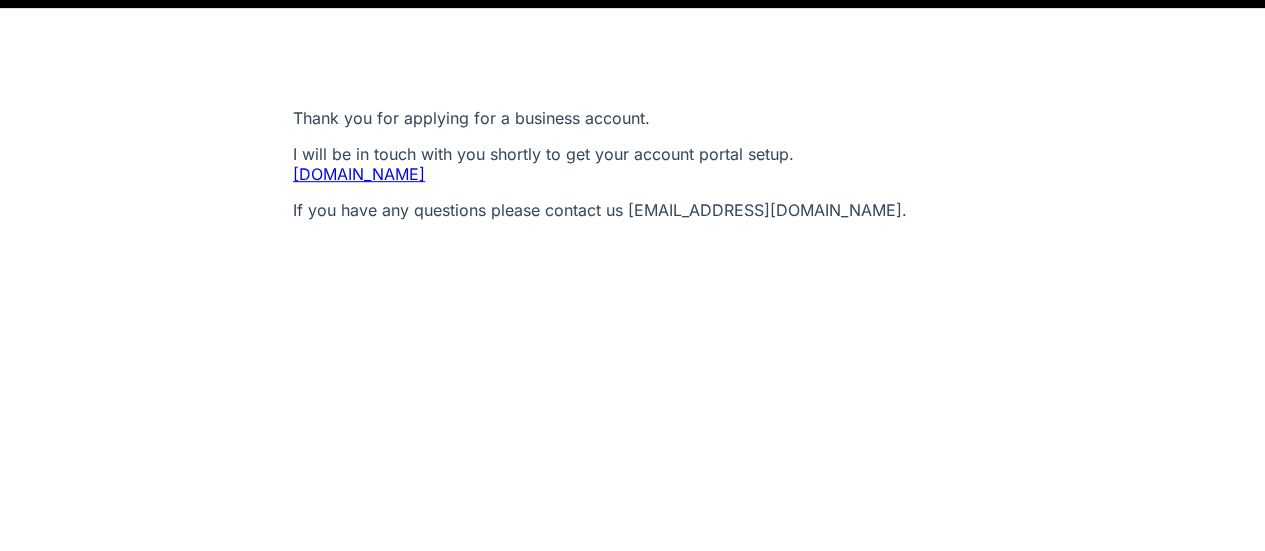 scroll, scrollTop: 468, scrollLeft: 0, axis: vertical 